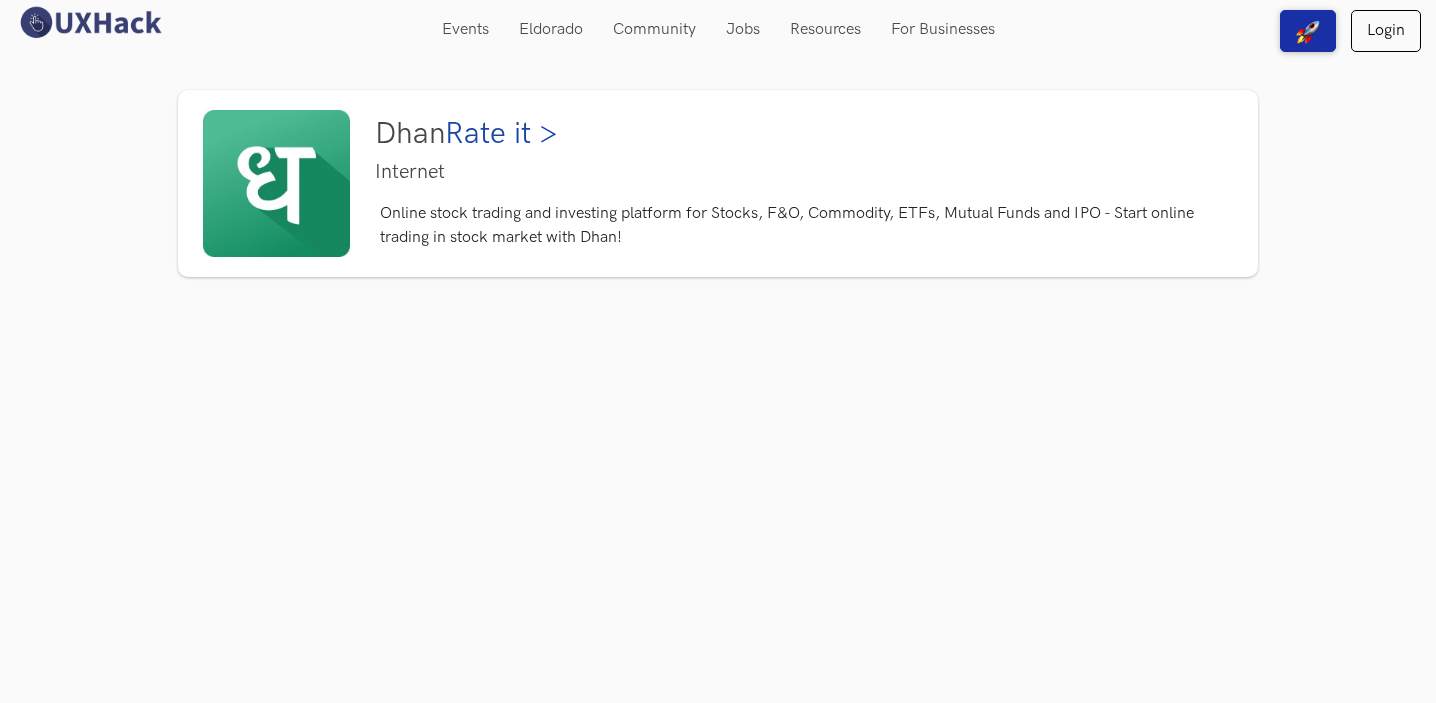 scroll, scrollTop: 0, scrollLeft: 0, axis: both 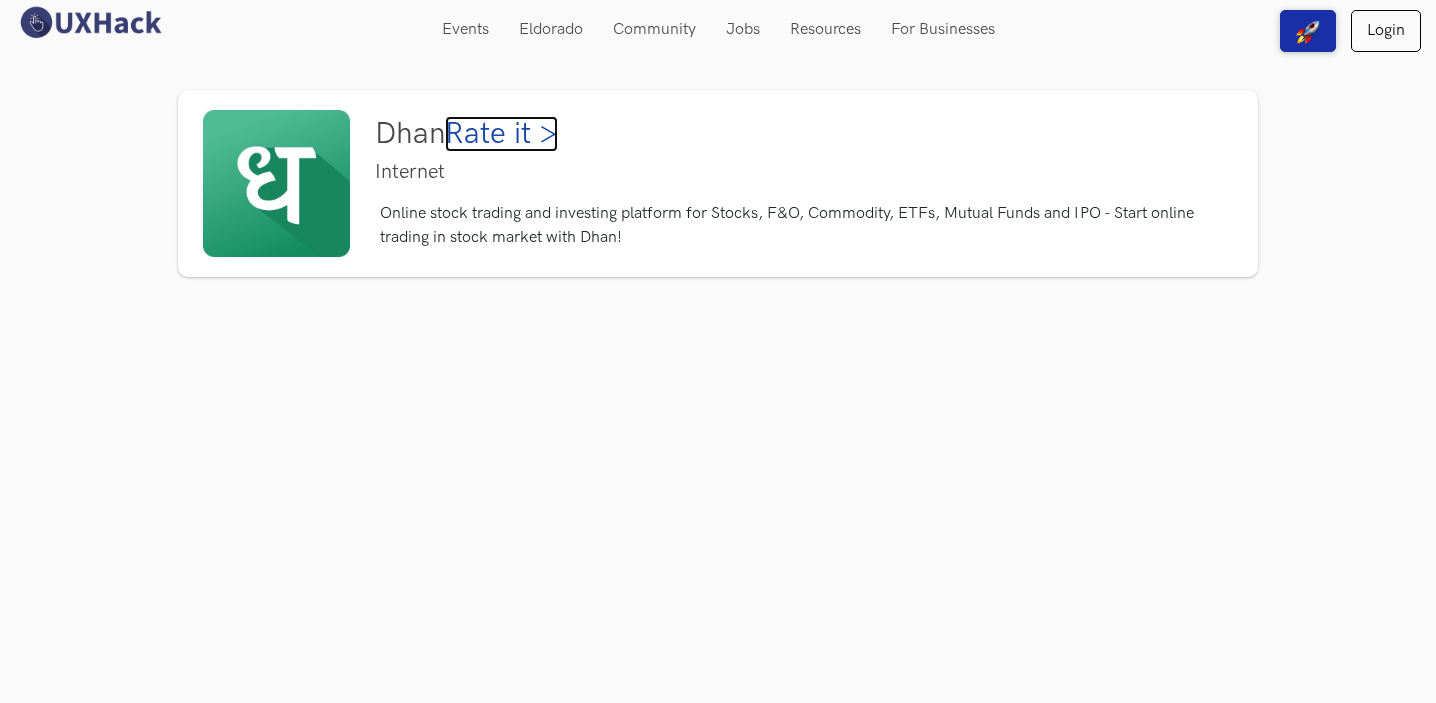 click on "Rate it >" at bounding box center (501, 134) 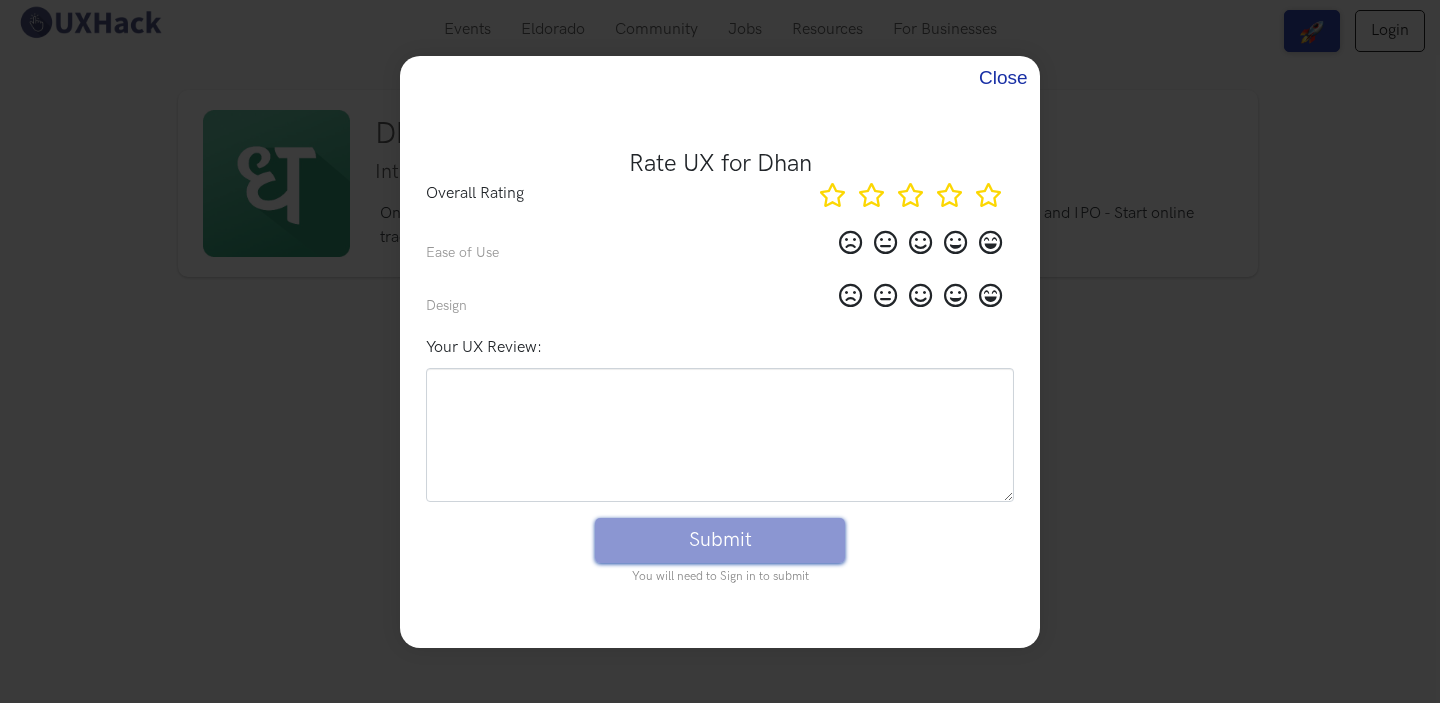 click on "Close" at bounding box center [1001, 78] 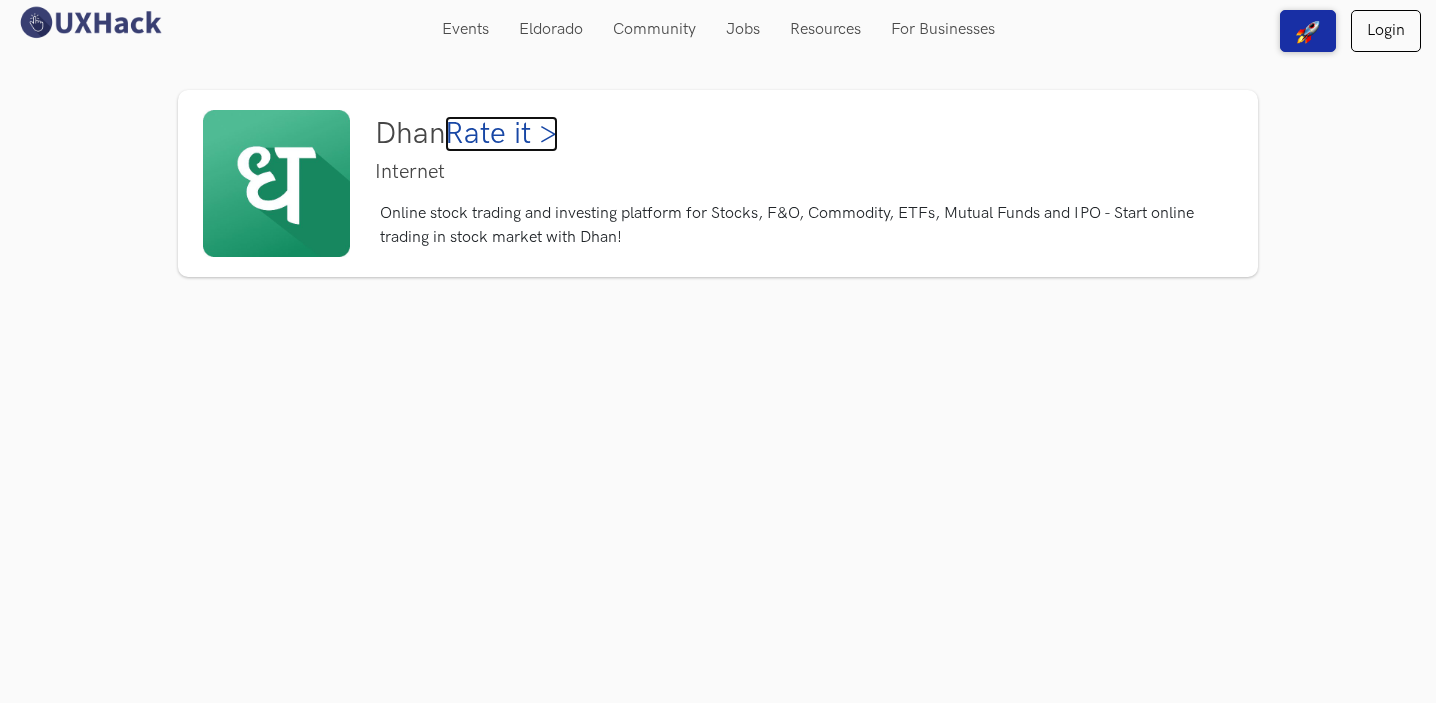 click on "Rate it >" at bounding box center (501, 134) 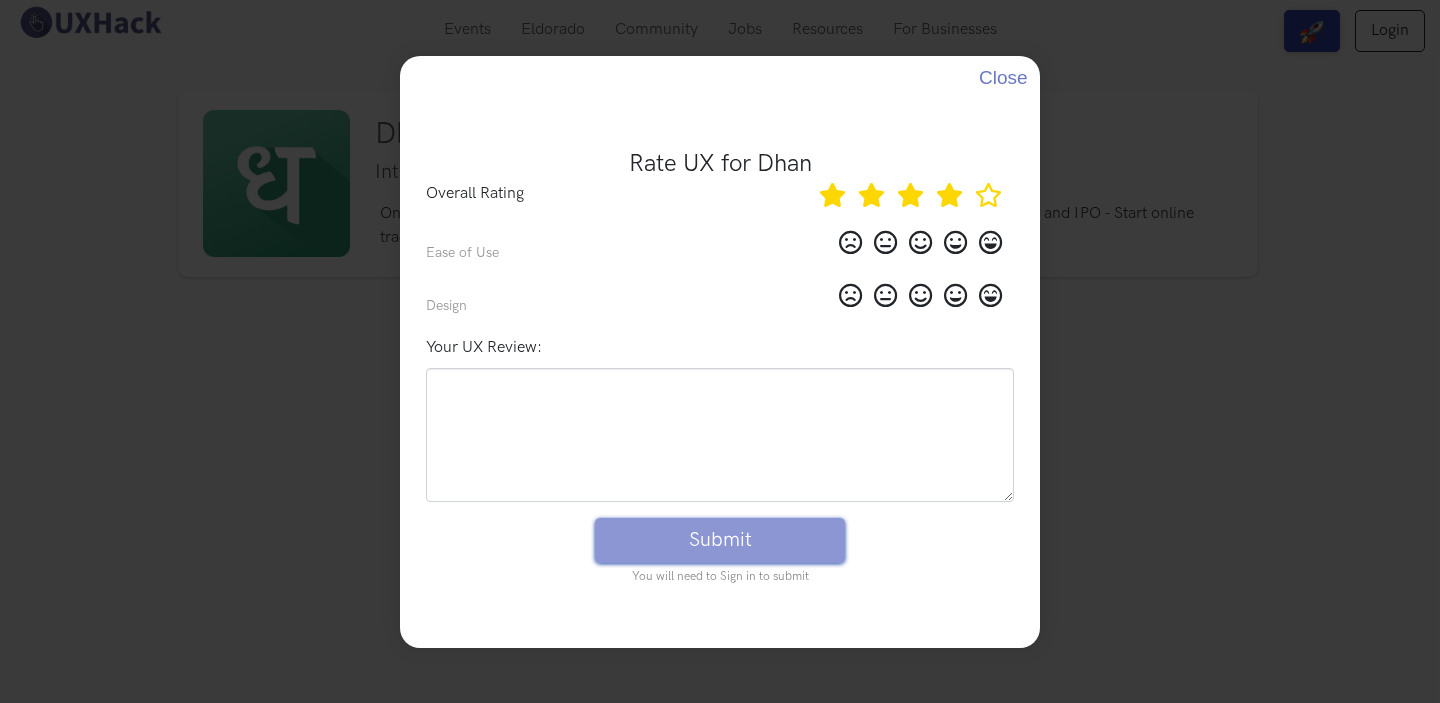 click at bounding box center (949, 195) 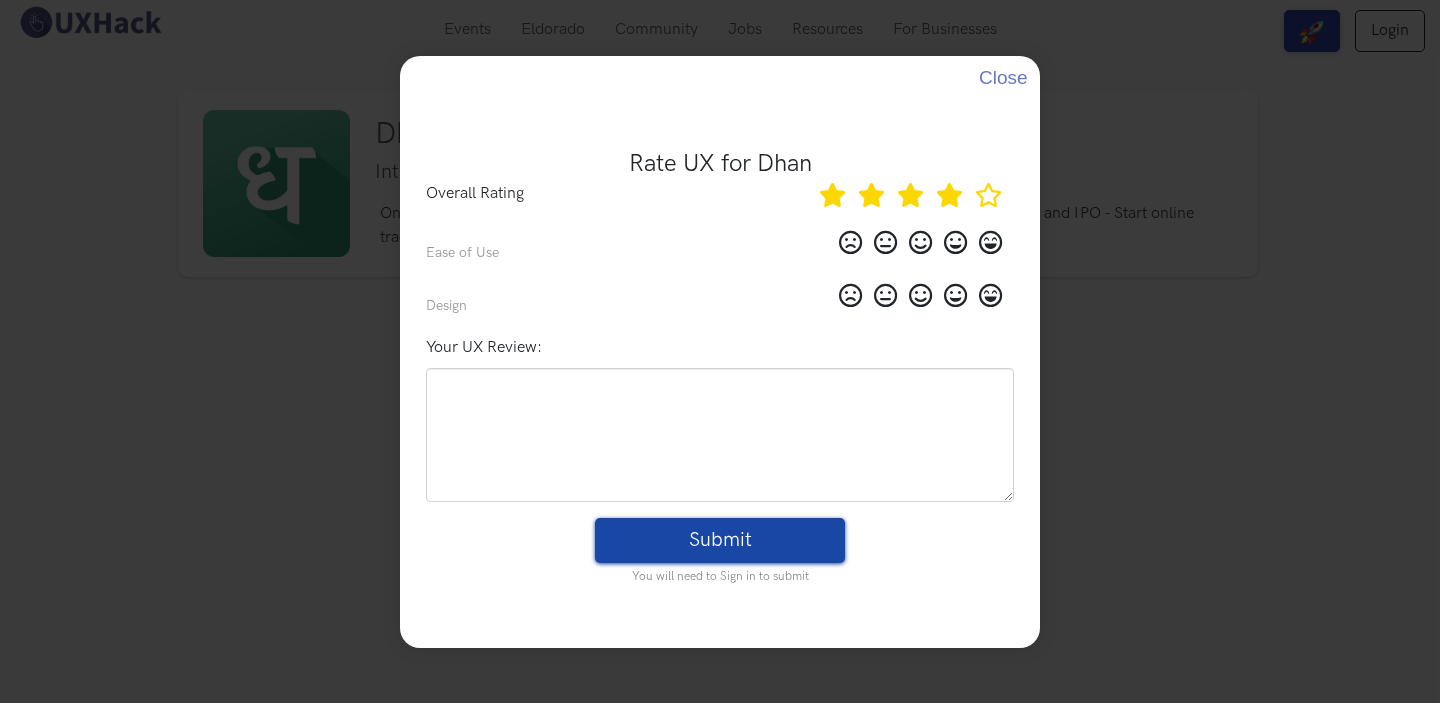 click at bounding box center (955, 242) 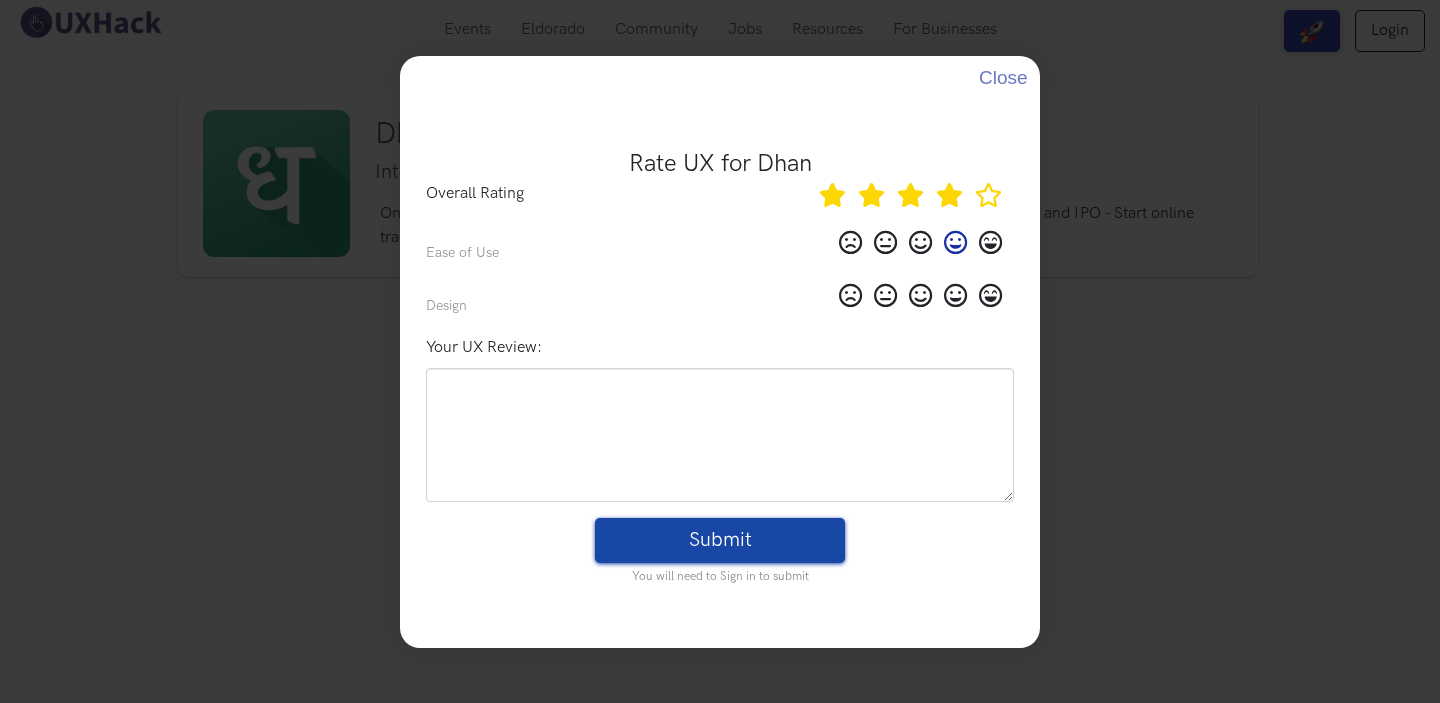 click at bounding box center (920, 295) 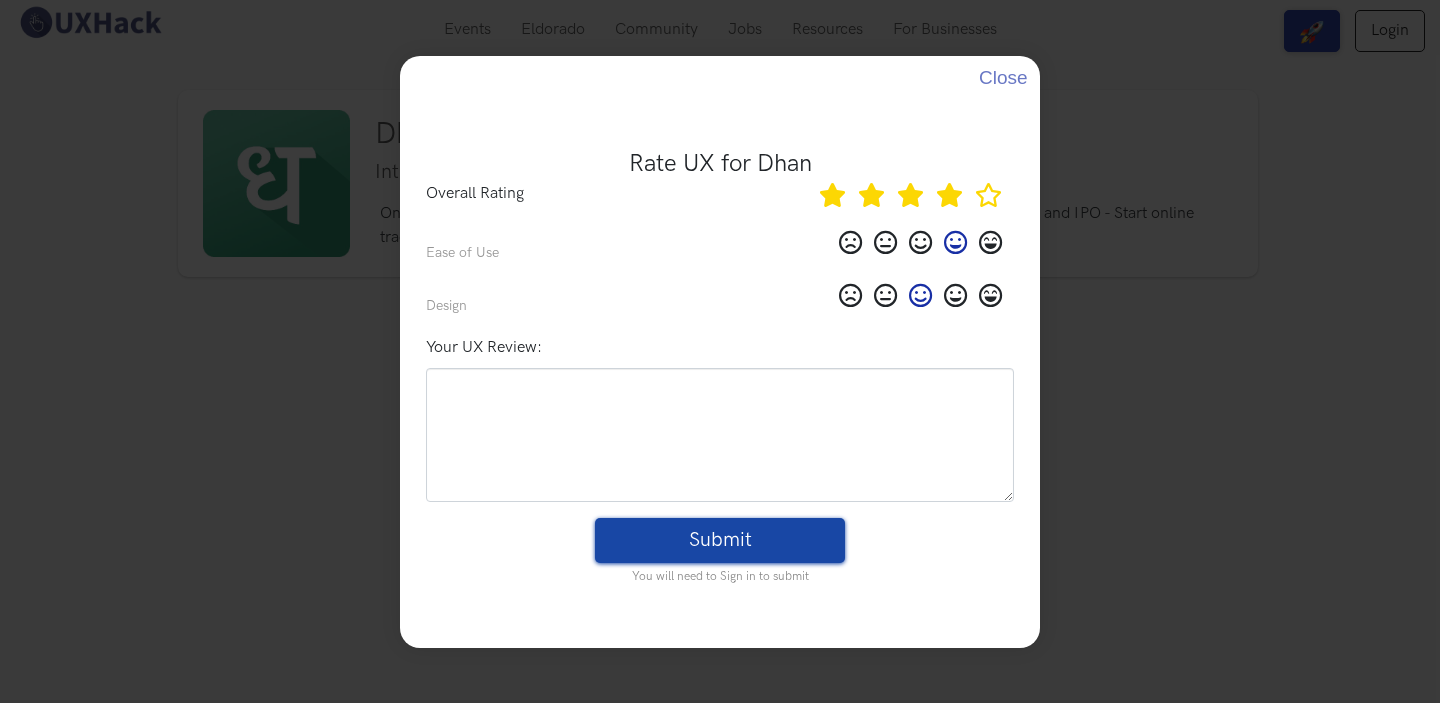click on "Submit" at bounding box center (720, 540) 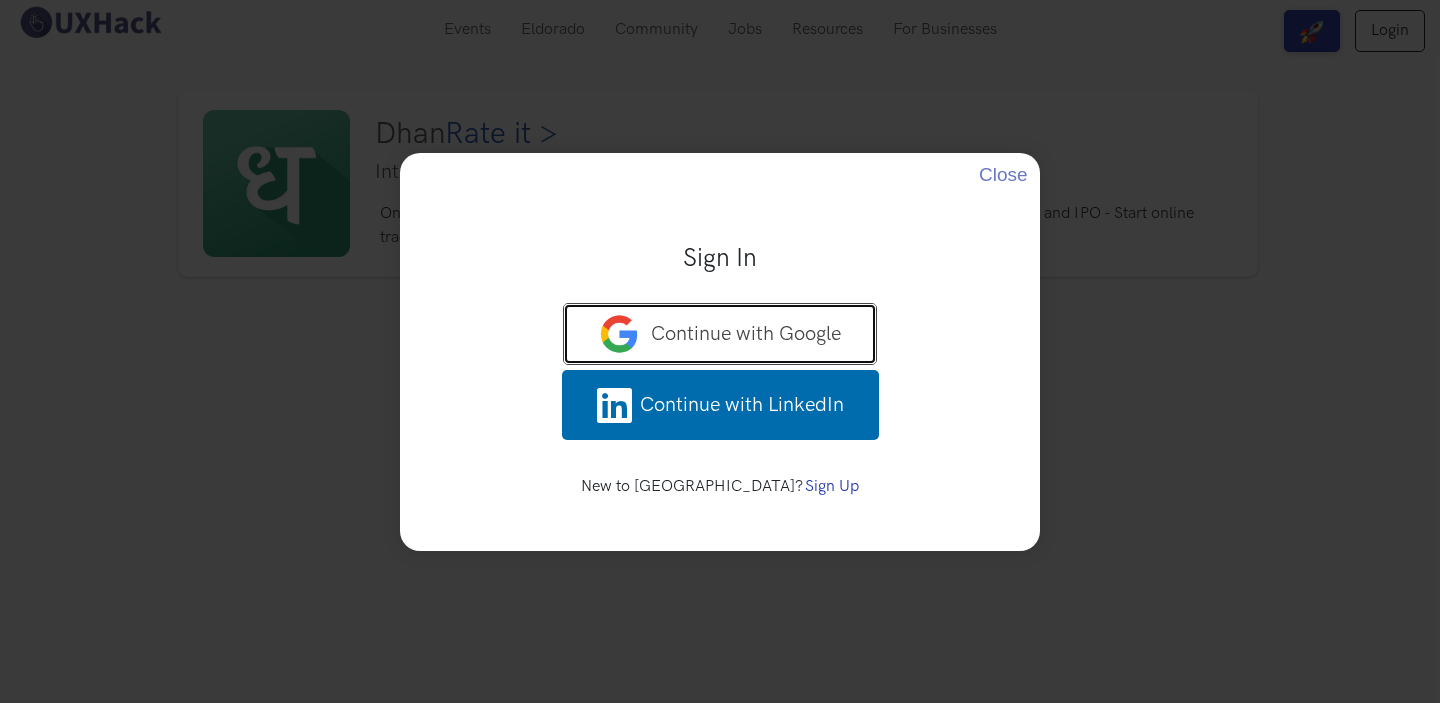 click on "Continue with Google" at bounding box center [746, 334] 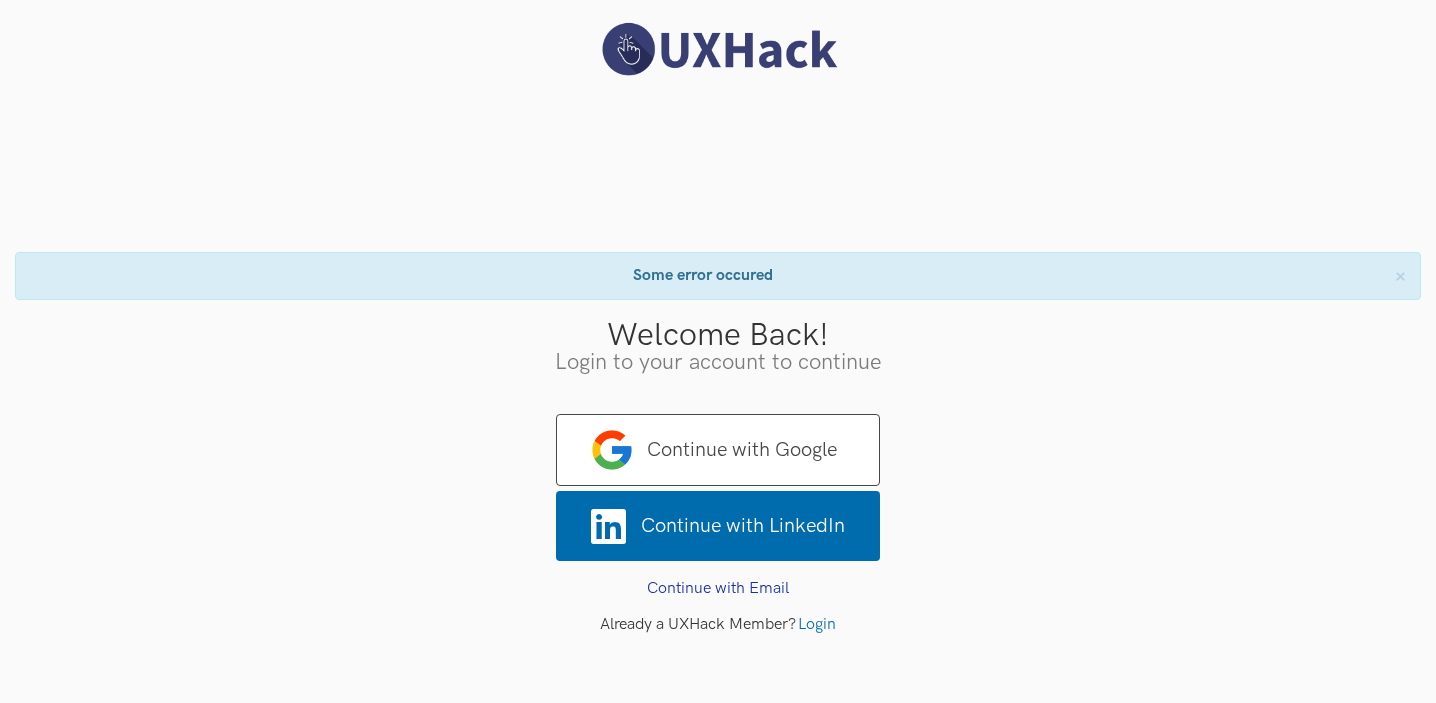 scroll, scrollTop: 0, scrollLeft: 0, axis: both 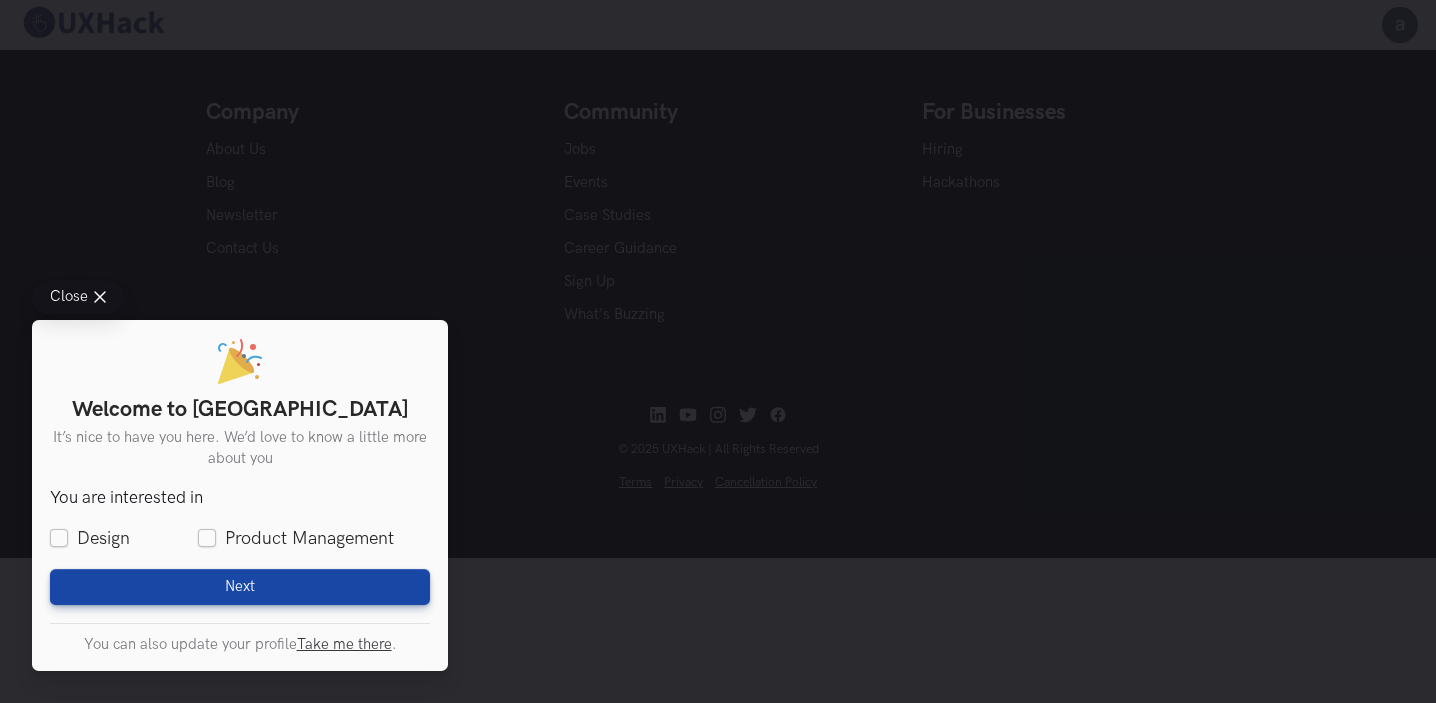 click on "You are interested in Design Product Management" at bounding box center [240, 520] 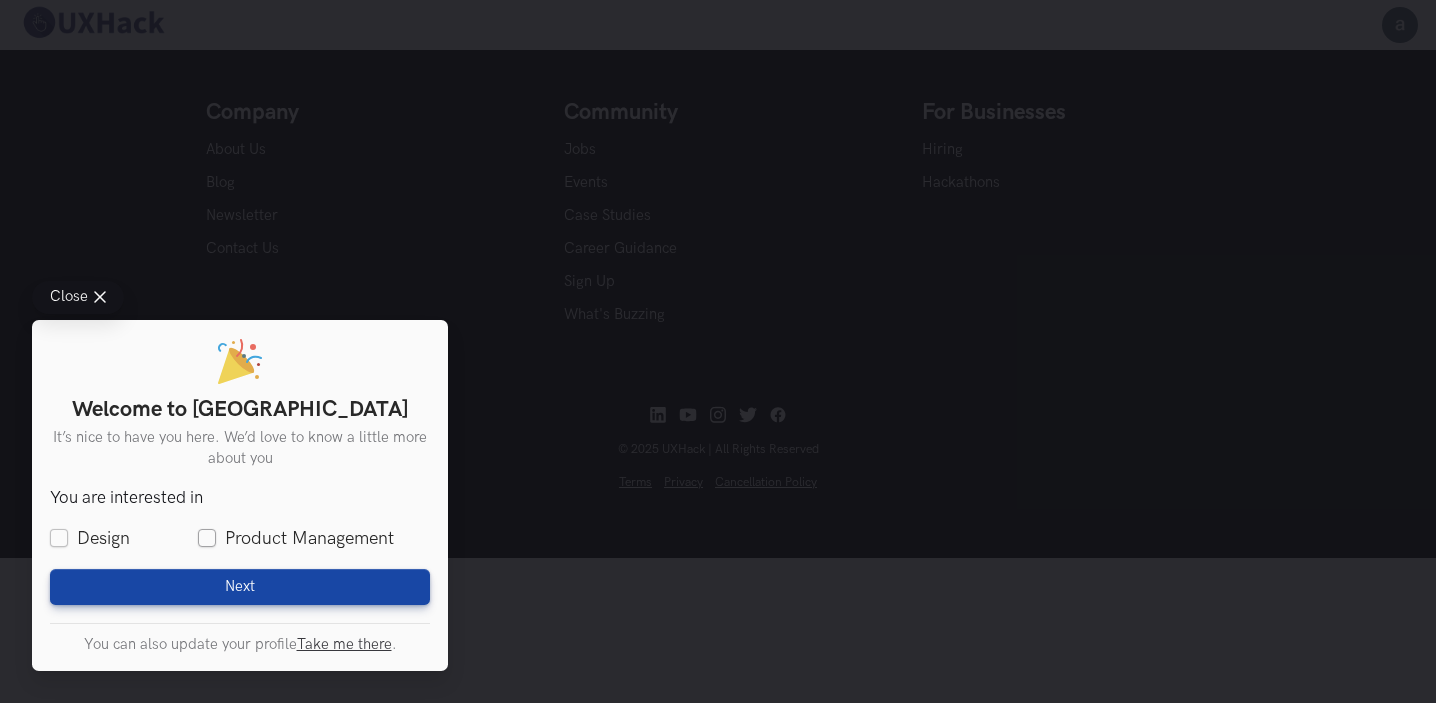 click on "Product Management" at bounding box center (296, 538) 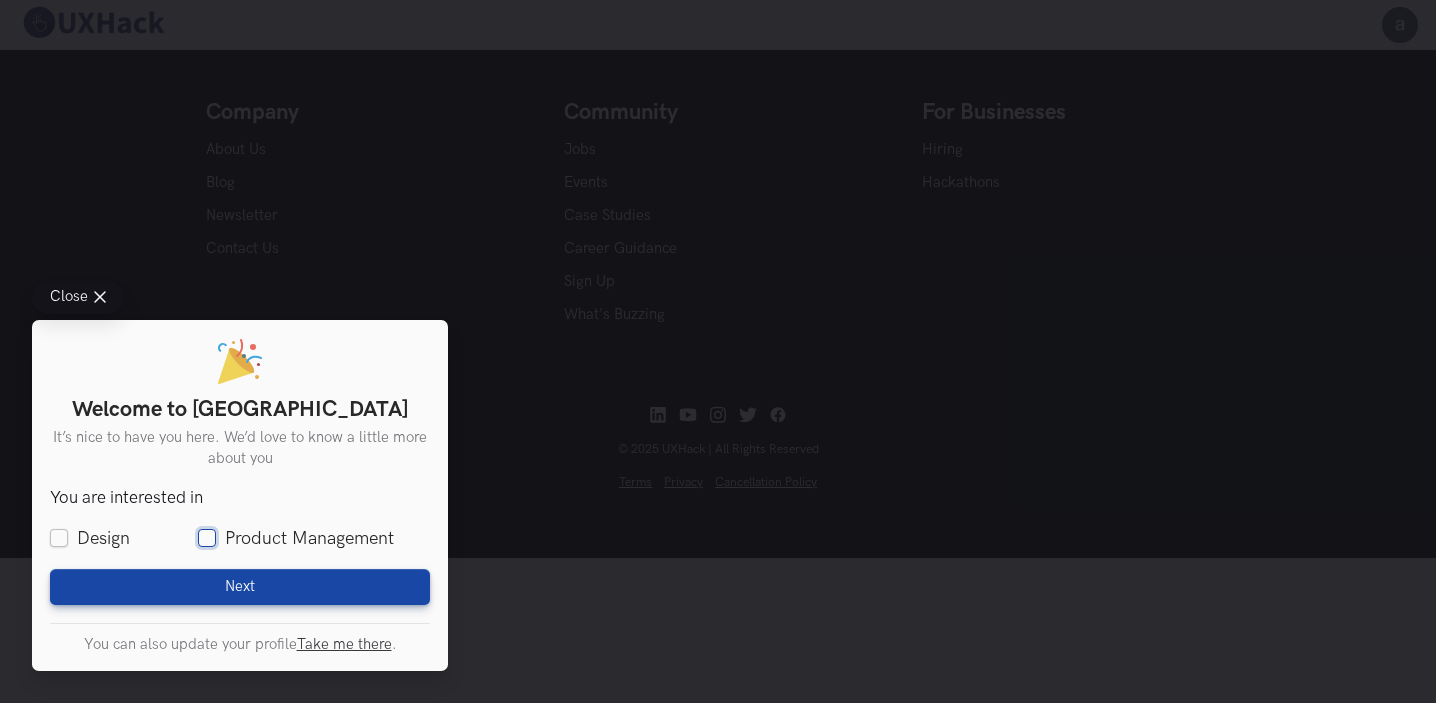 click on "Product Management" at bounding box center [207, 539] 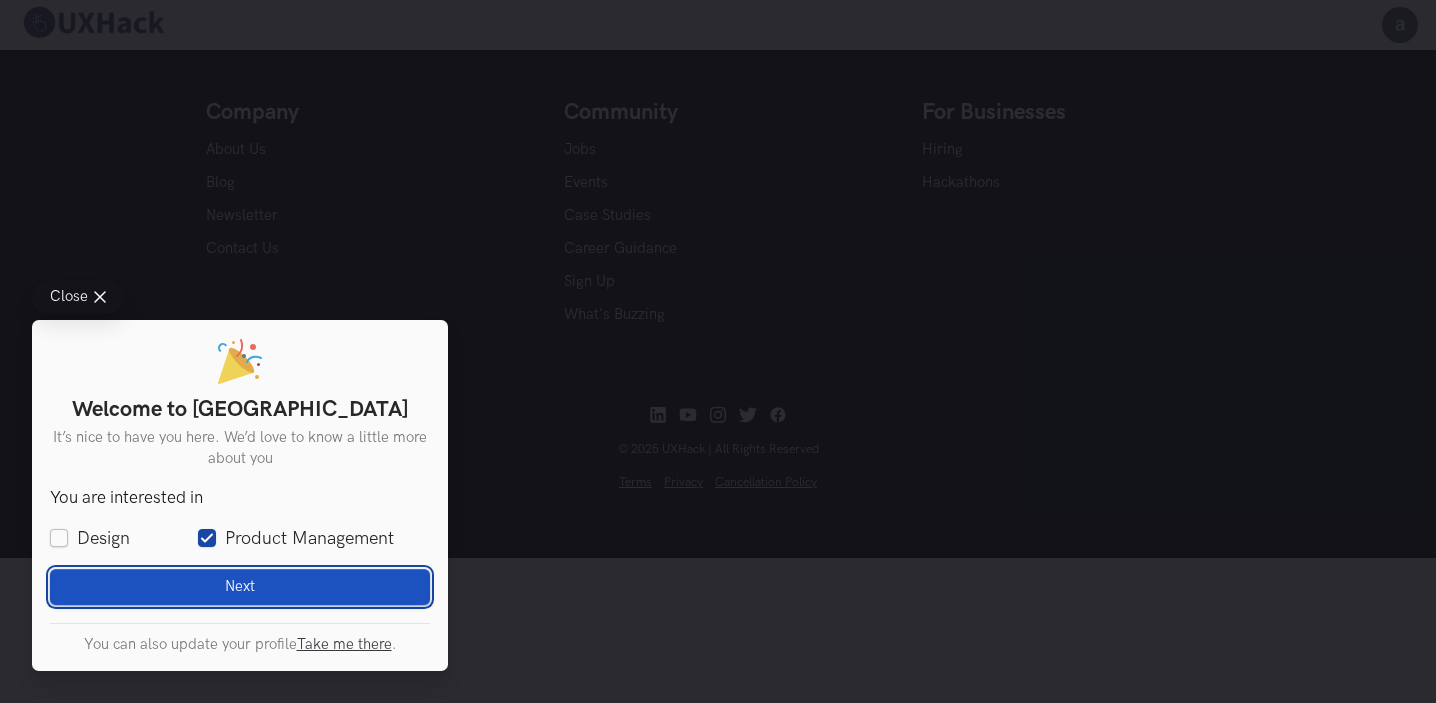 click on "Next   Loading" at bounding box center [240, 587] 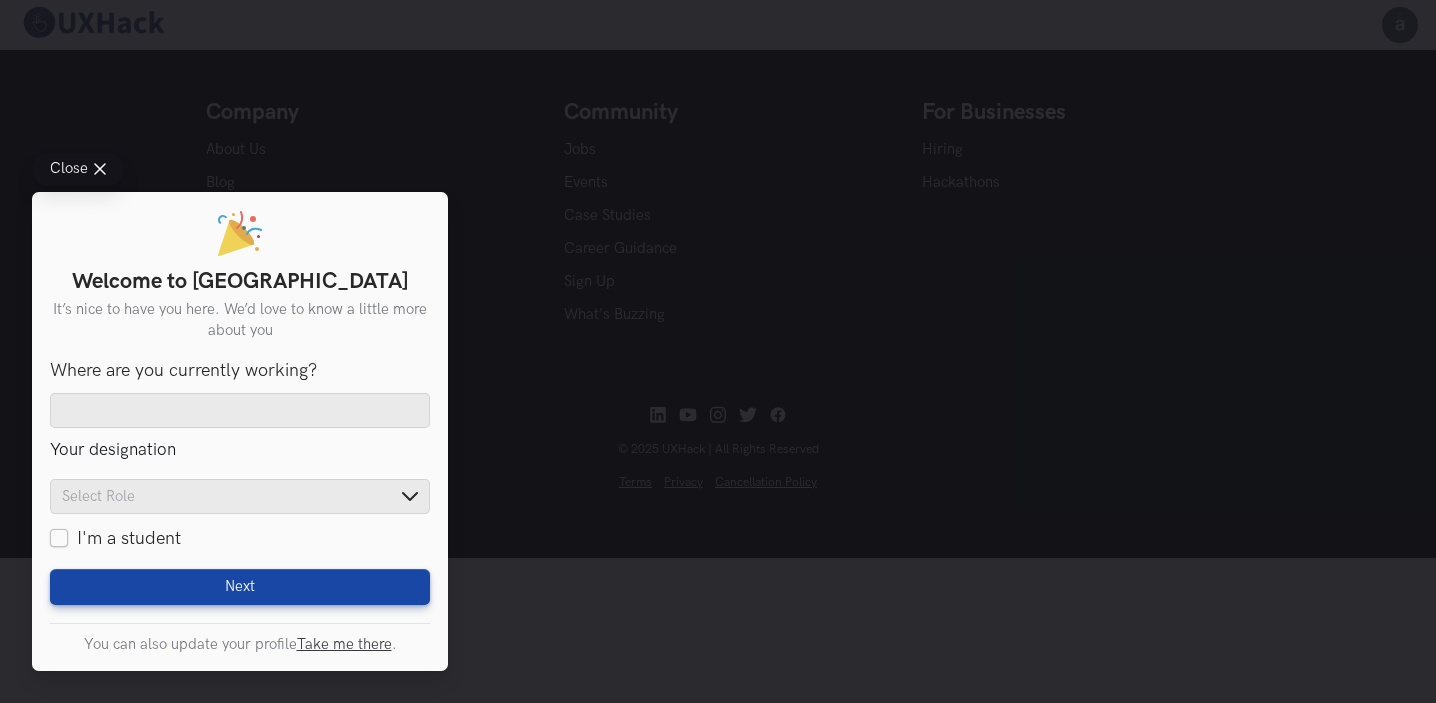 drag, startPoint x: 524, startPoint y: 559, endPoint x: 0, endPoint y: 217, distance: 625.73157 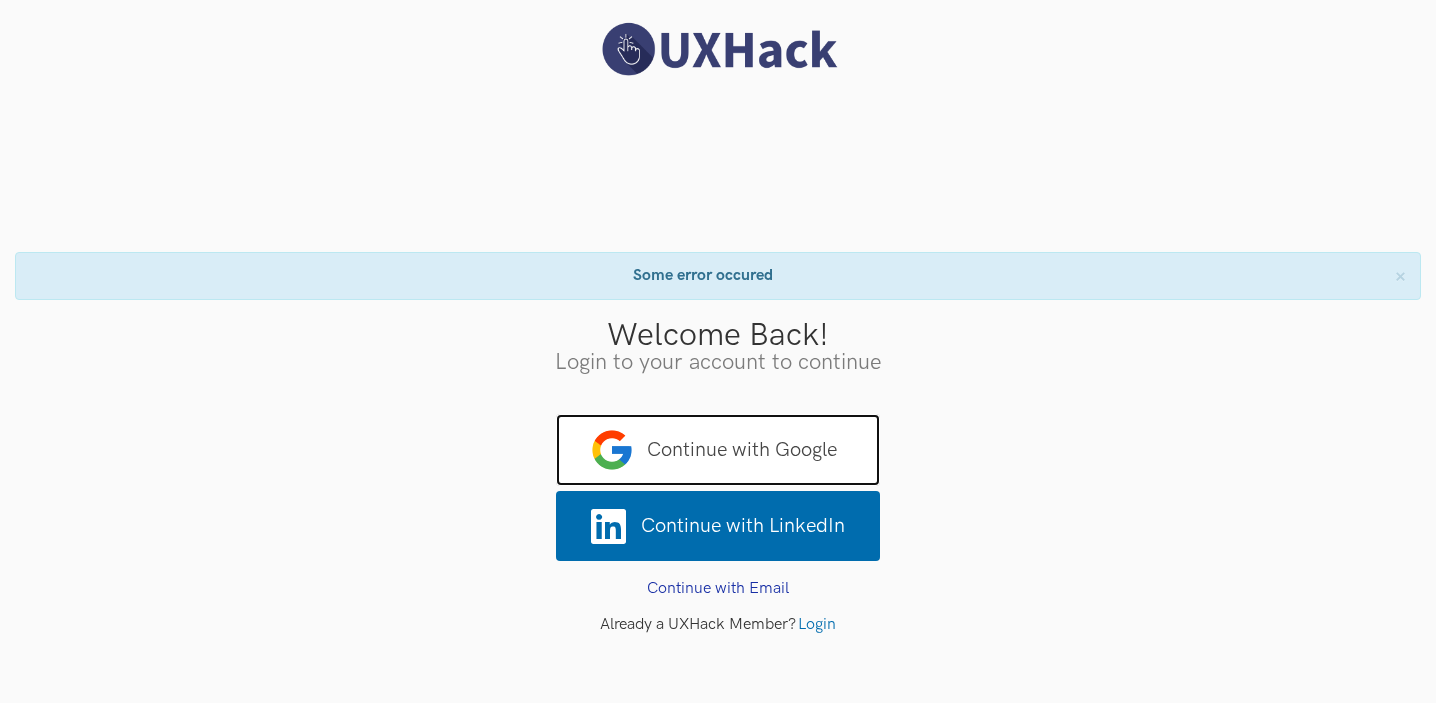 click on "Continue with Google" at bounding box center (718, 450) 